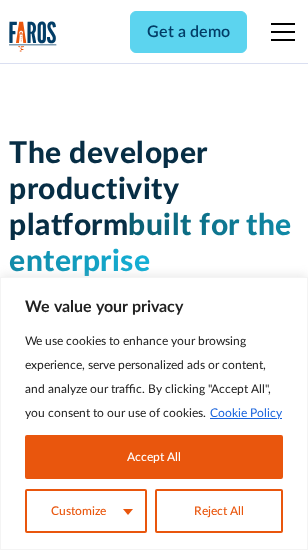 scroll, scrollTop: 0, scrollLeft: 0, axis: both 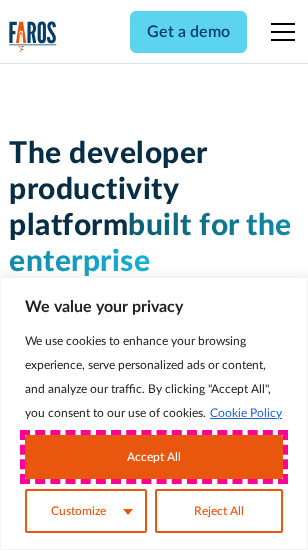 click on "Accept All" at bounding box center (154, 457) 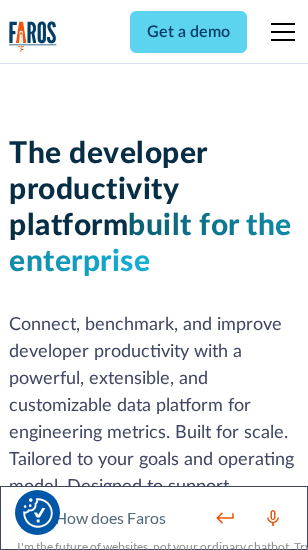 scroll, scrollTop: 301, scrollLeft: 0, axis: vertical 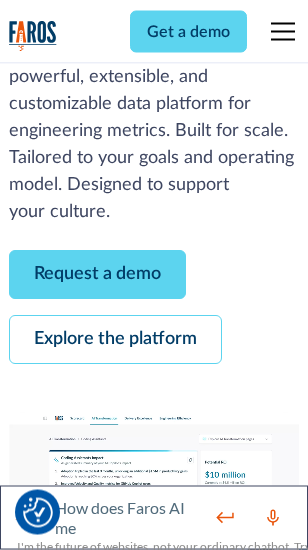 click on "Request a demo" at bounding box center (97, 275) 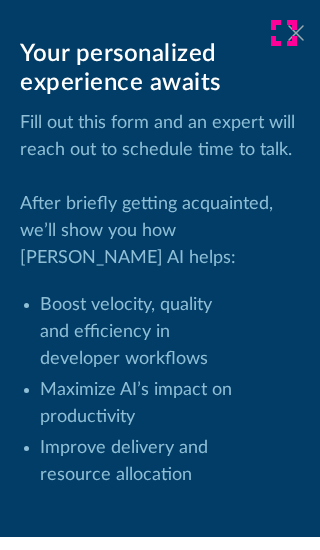 click 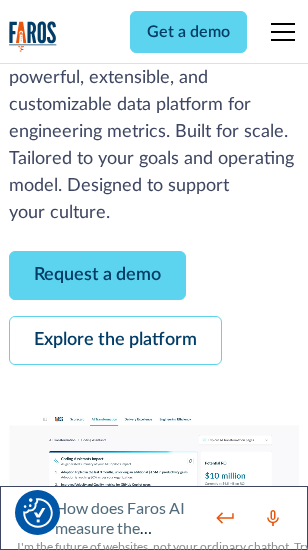 scroll, scrollTop: 366, scrollLeft: 0, axis: vertical 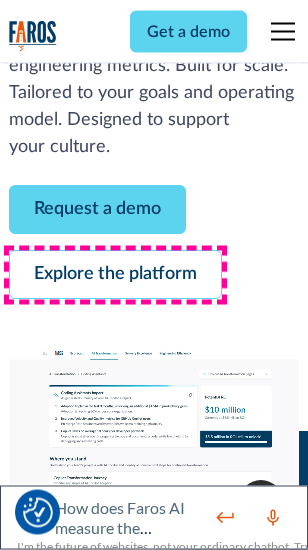 click on "Explore the platform" at bounding box center [115, 275] 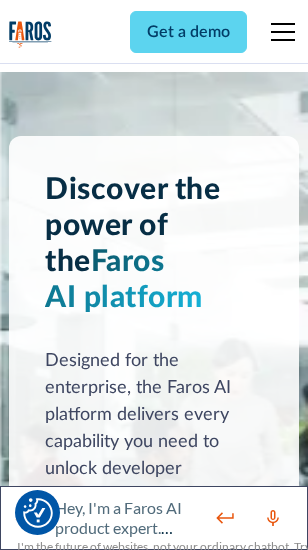 scroll, scrollTop: 15242, scrollLeft: 0, axis: vertical 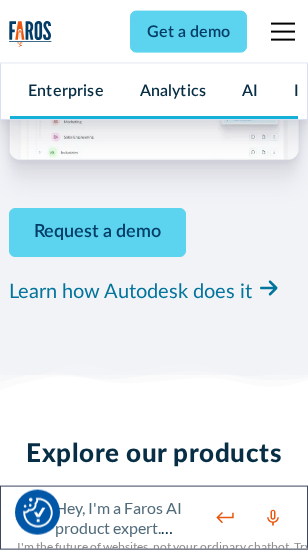 click on "Pricing" at bounding box center [33, 2512] 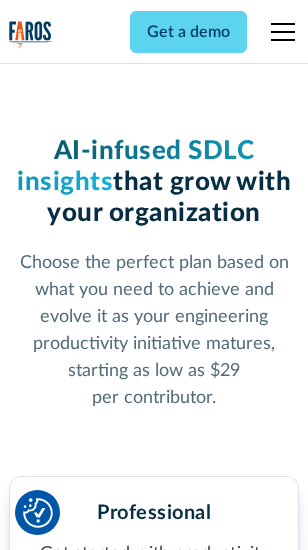 scroll, scrollTop: 3178, scrollLeft: 0, axis: vertical 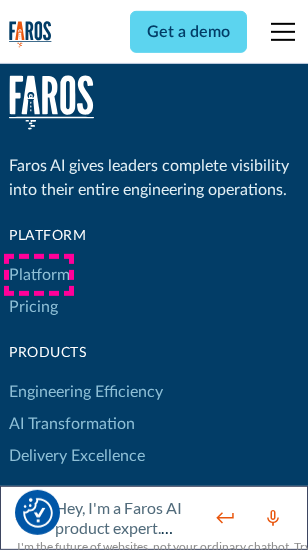 click on "Platform" at bounding box center (39, 275) 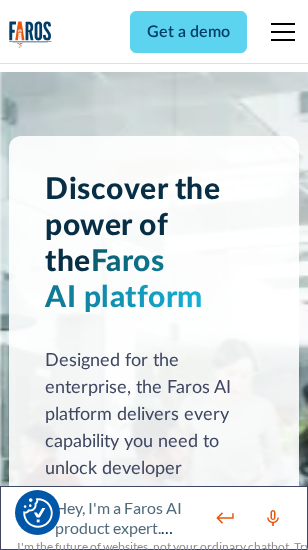 scroll, scrollTop: 15884, scrollLeft: 0, axis: vertical 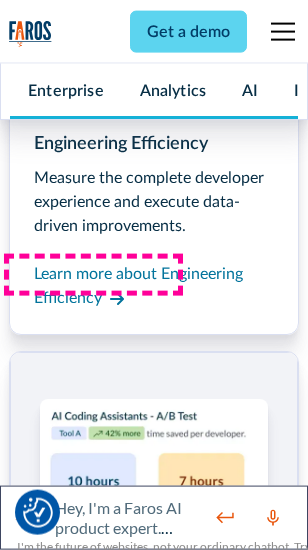 click on "Coding Assistant Impact" at bounding box center [94, 2481] 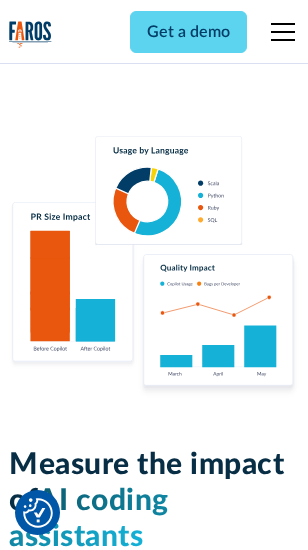 scroll, scrollTop: 12710, scrollLeft: 0, axis: vertical 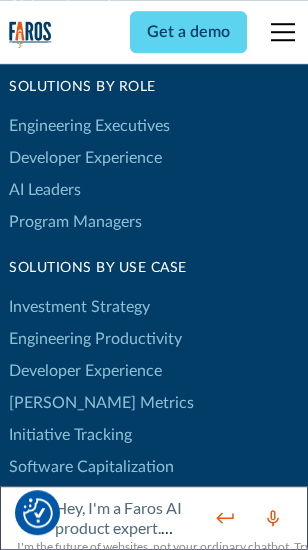 click on "[PERSON_NAME] Metrics" at bounding box center (101, 403) 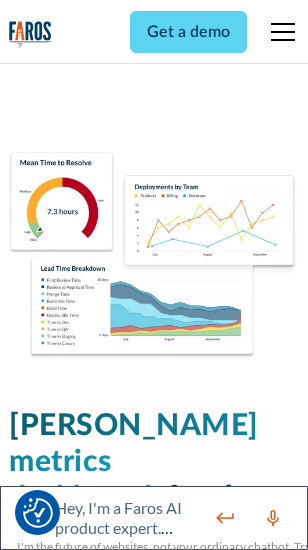 scroll, scrollTop: 9824, scrollLeft: 0, axis: vertical 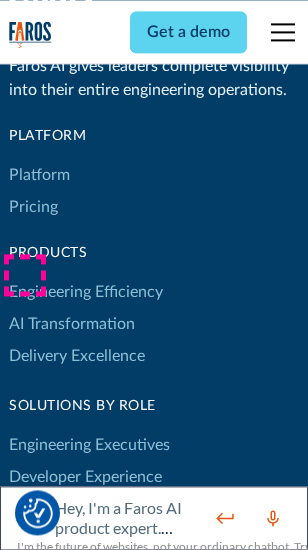 click on "Blog" at bounding box center (24, 939) 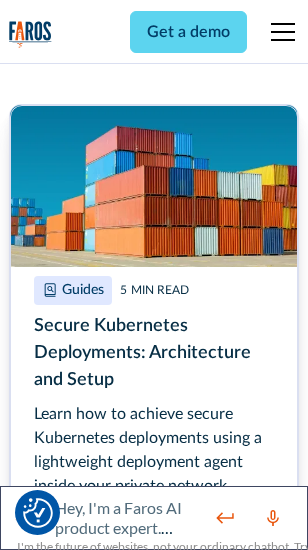 scroll, scrollTop: 8933, scrollLeft: 0, axis: vertical 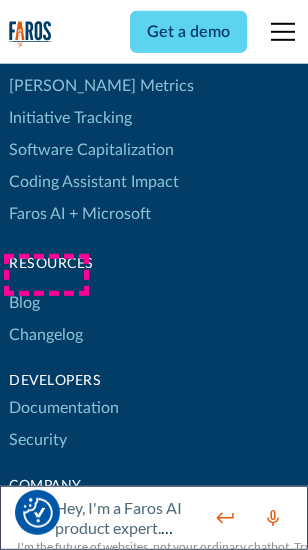 click on "Changelog" at bounding box center [46, 335] 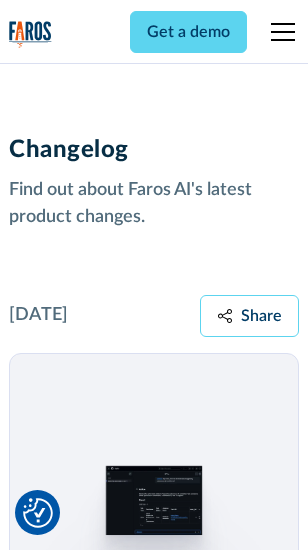 scroll, scrollTop: 24124, scrollLeft: 0, axis: vertical 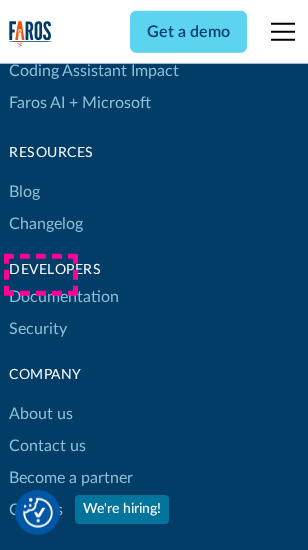 click on "About us" at bounding box center (41, 414) 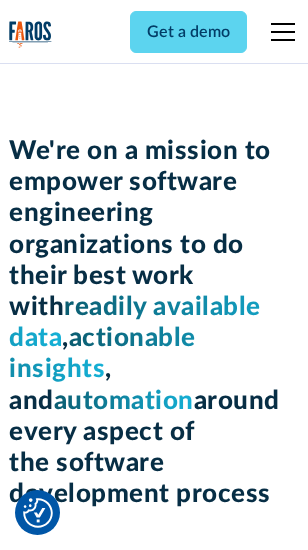 scroll, scrollTop: 6924, scrollLeft: 0, axis: vertical 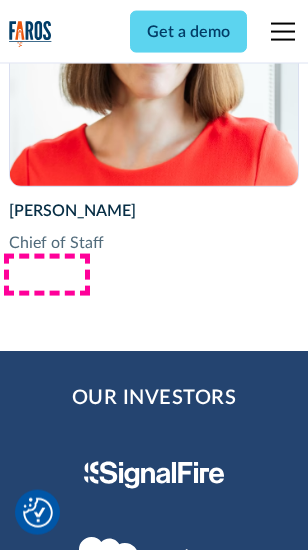 click on "Contact us" at bounding box center [47, 2782] 